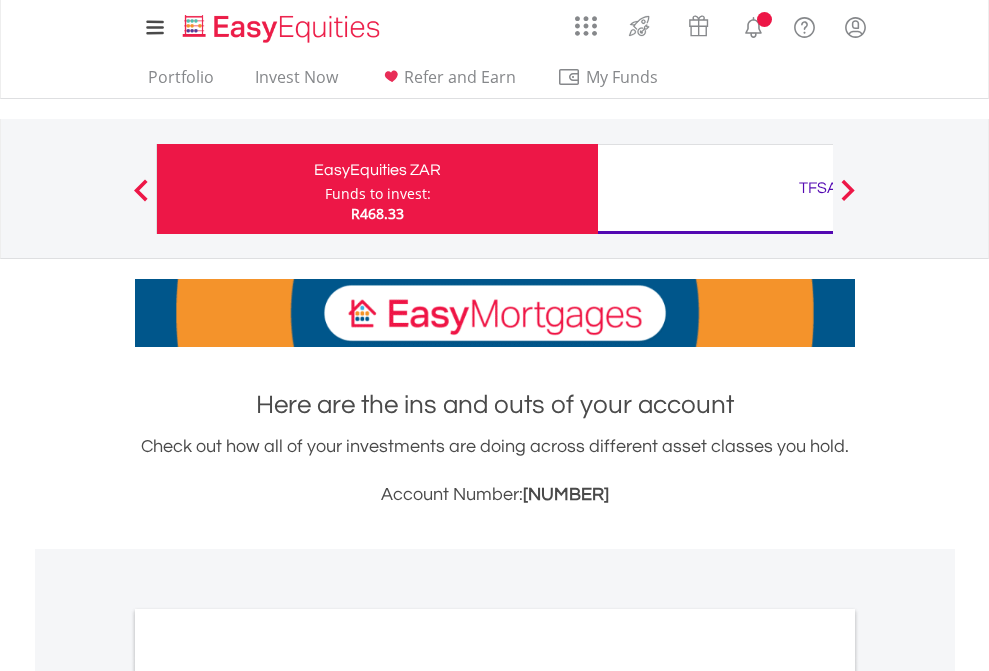 scroll, scrollTop: 0, scrollLeft: 0, axis: both 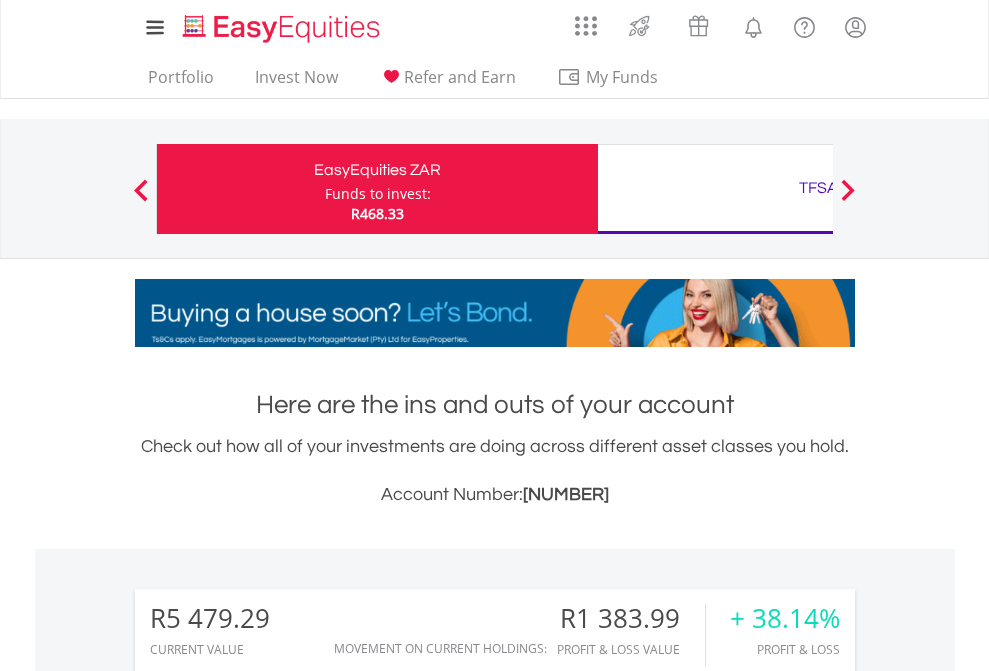 click on "Funds to invest:" at bounding box center (378, 194) 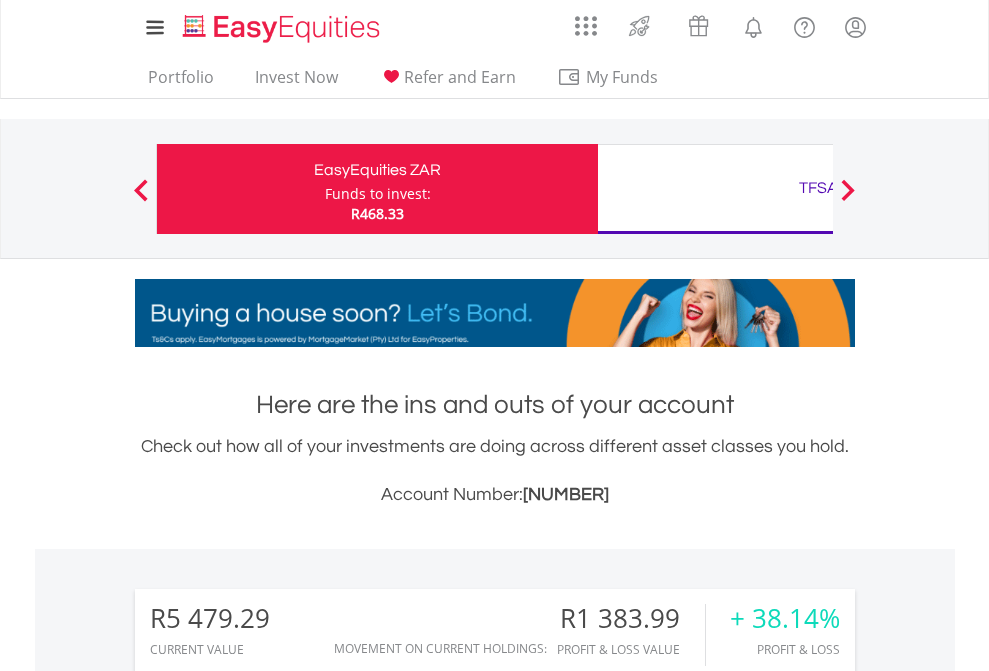 scroll, scrollTop: 999808, scrollLeft: 999687, axis: both 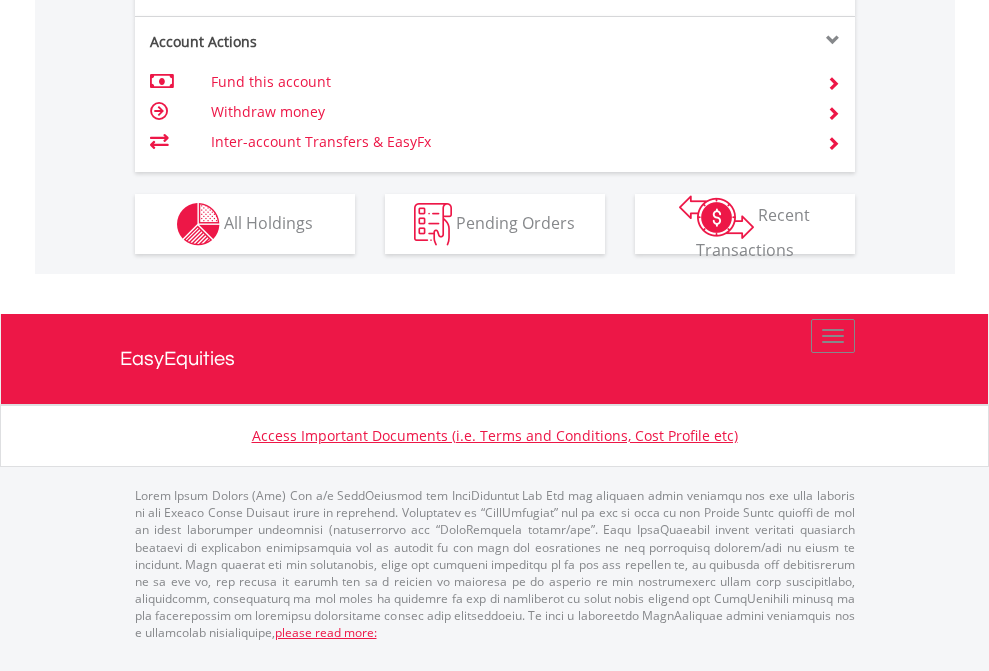 click on "Investment types" at bounding box center [706, -337] 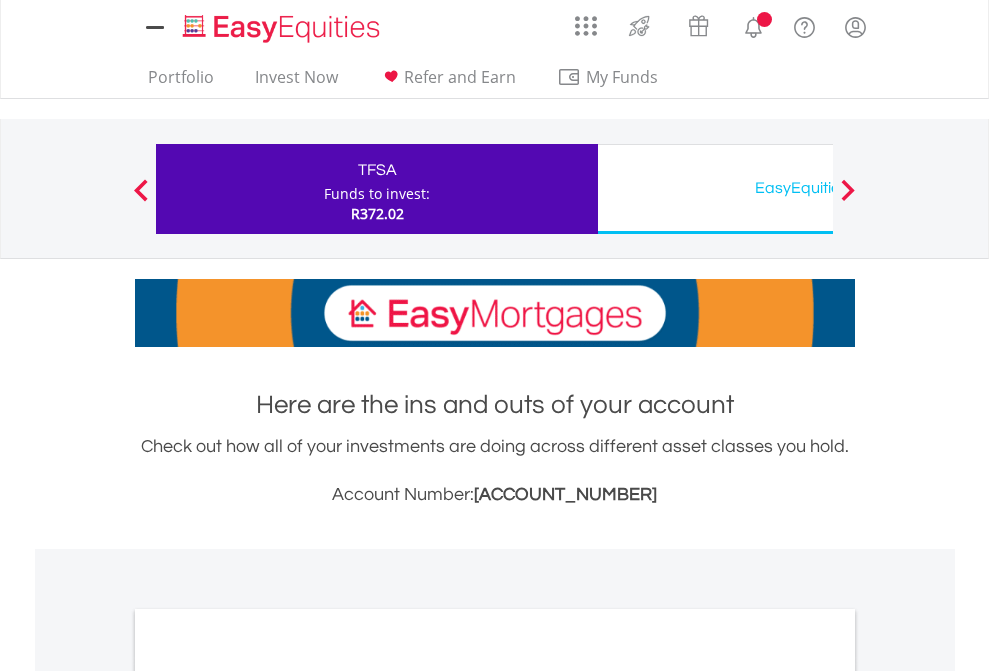 scroll, scrollTop: 0, scrollLeft: 0, axis: both 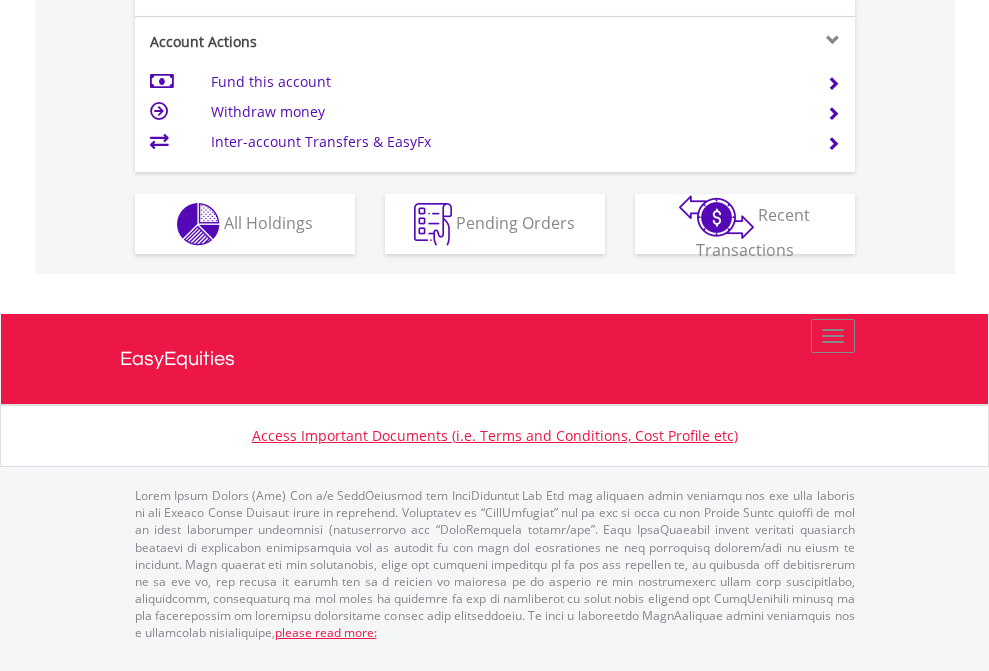 click on "Investment types" at bounding box center [706, -337] 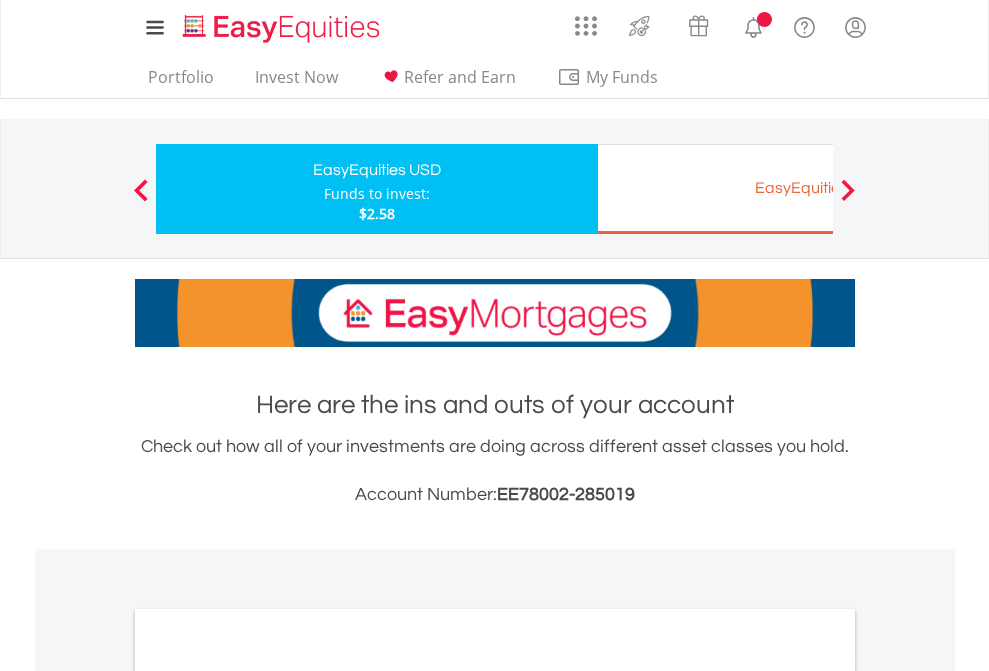 scroll, scrollTop: 0, scrollLeft: 0, axis: both 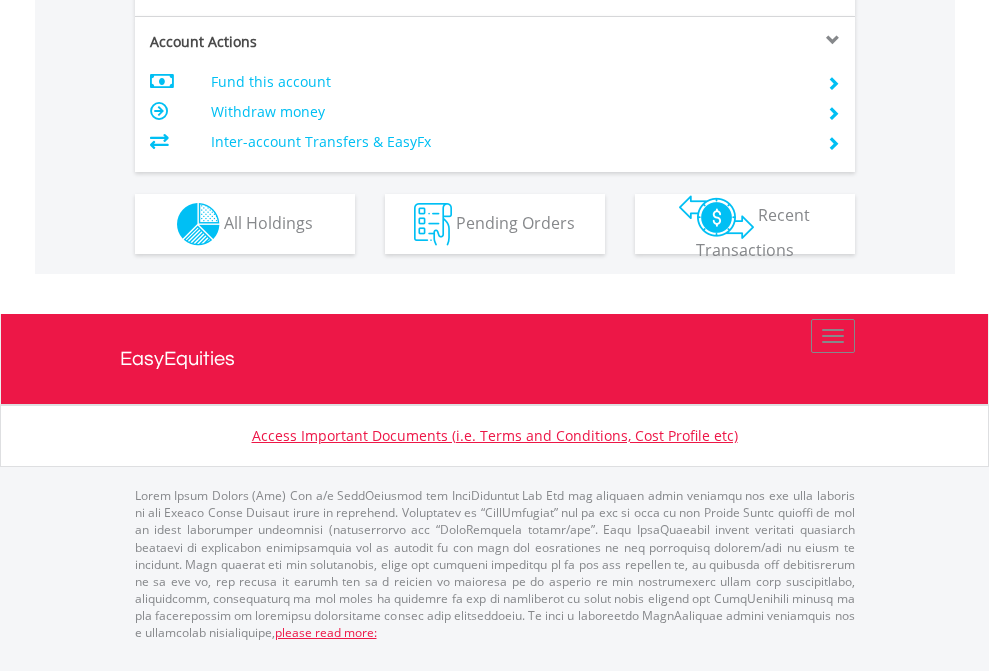 click on "Investment types" at bounding box center (706, -337) 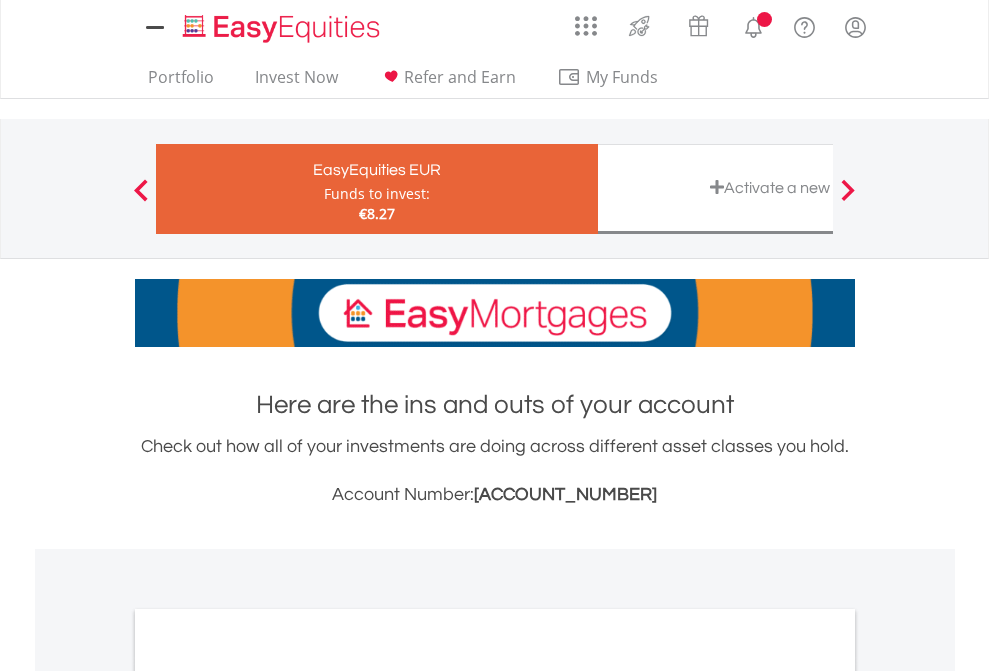 scroll, scrollTop: 0, scrollLeft: 0, axis: both 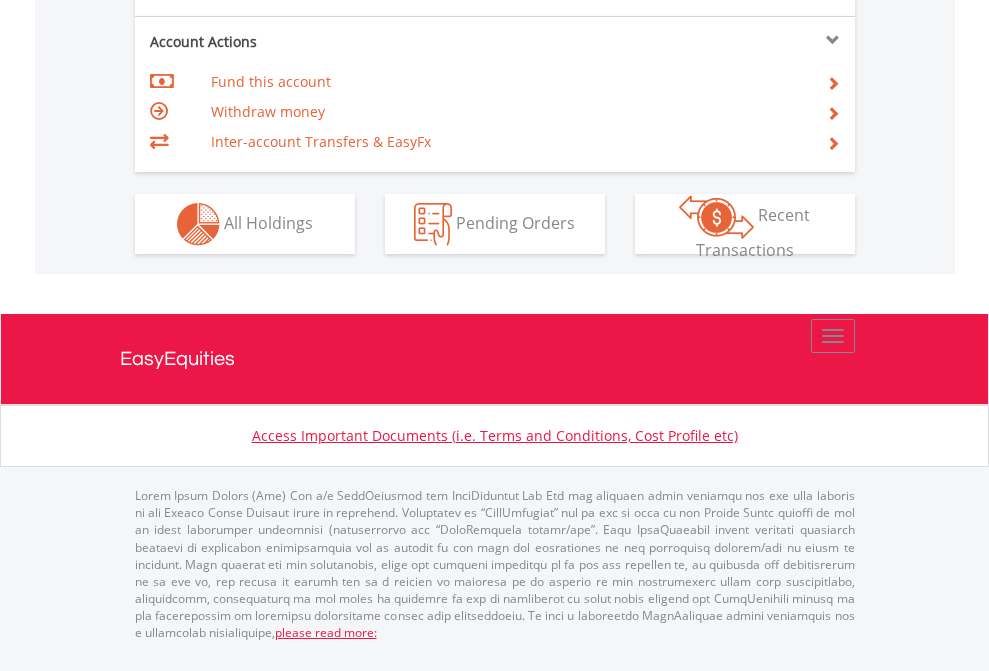click on "Investment types" at bounding box center (706, -337) 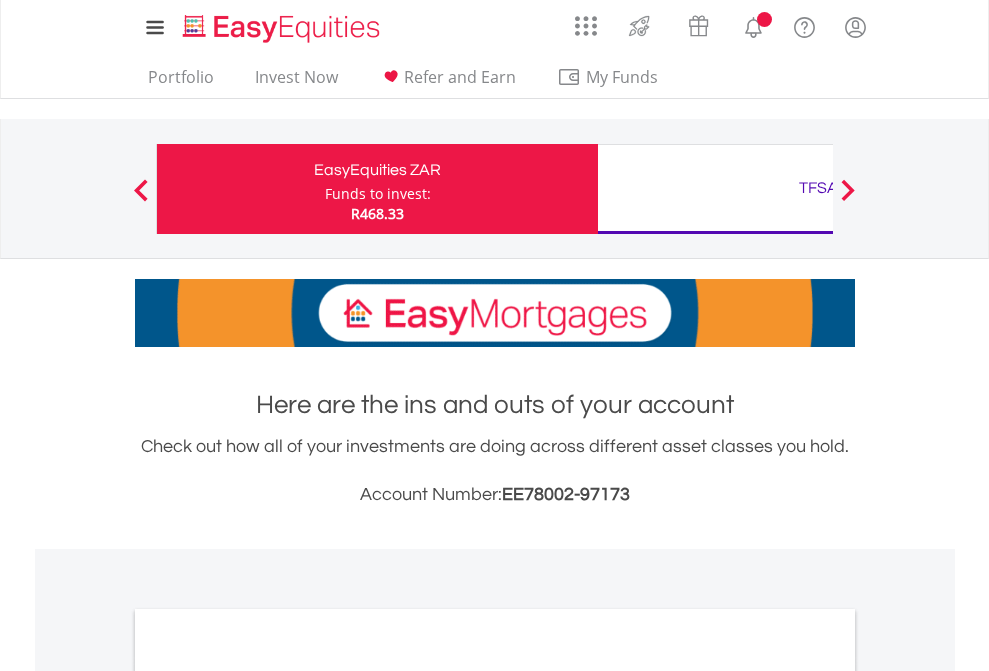 scroll, scrollTop: 1202, scrollLeft: 0, axis: vertical 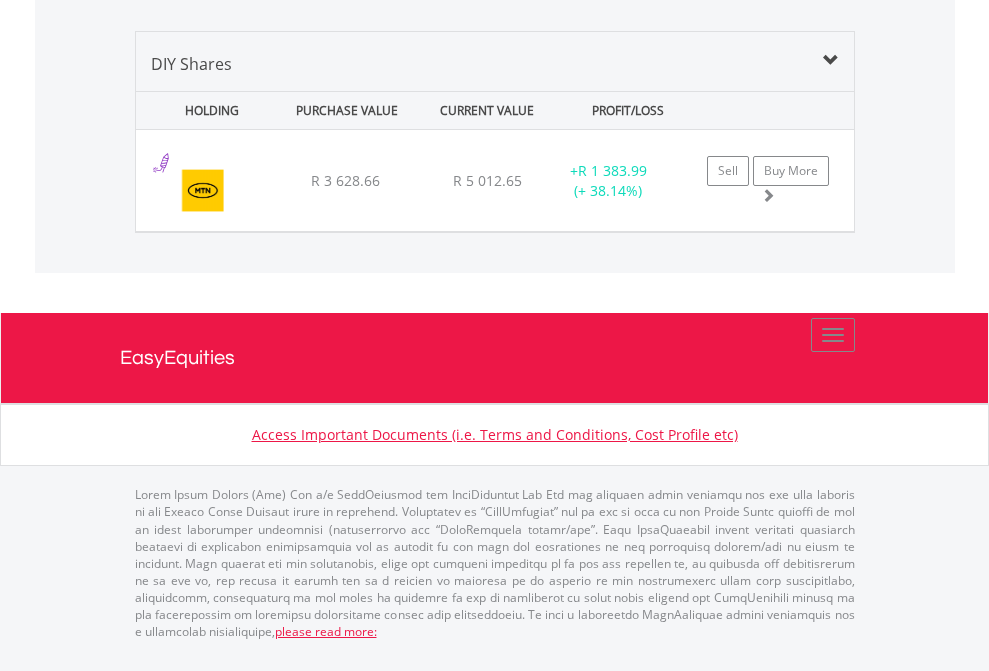 click on "TFSA" at bounding box center (818, -1419) 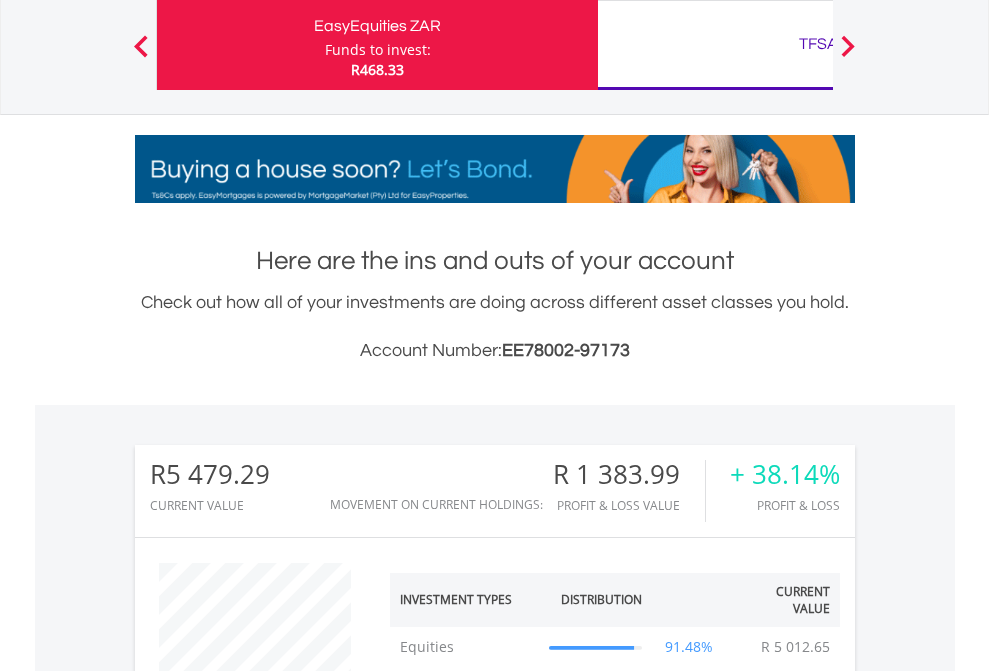 scroll, scrollTop: 999808, scrollLeft: 999687, axis: both 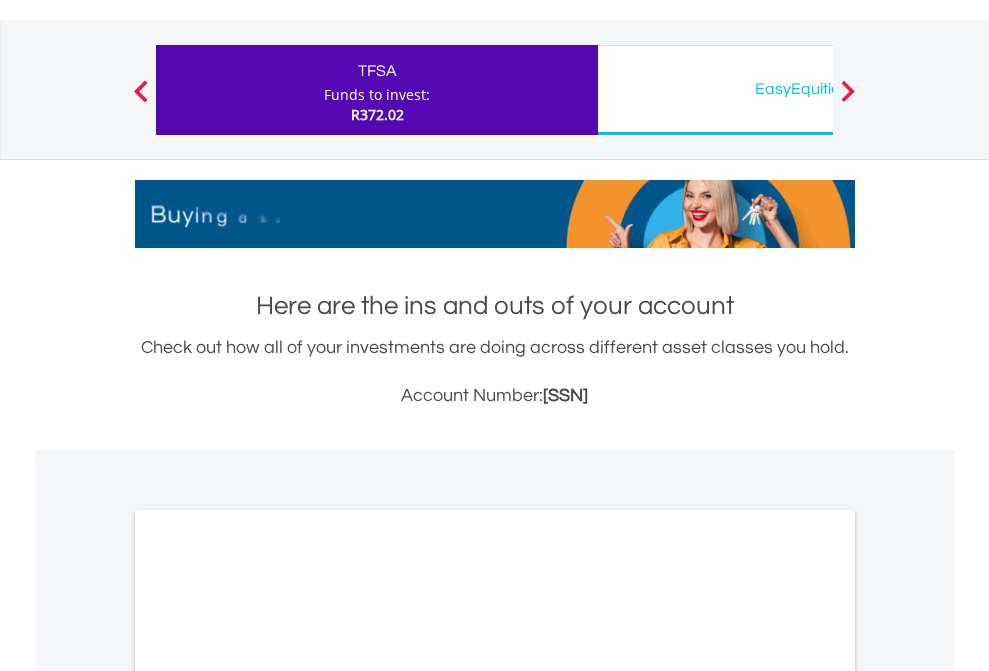 click on "All Holdings" at bounding box center [268, 997] 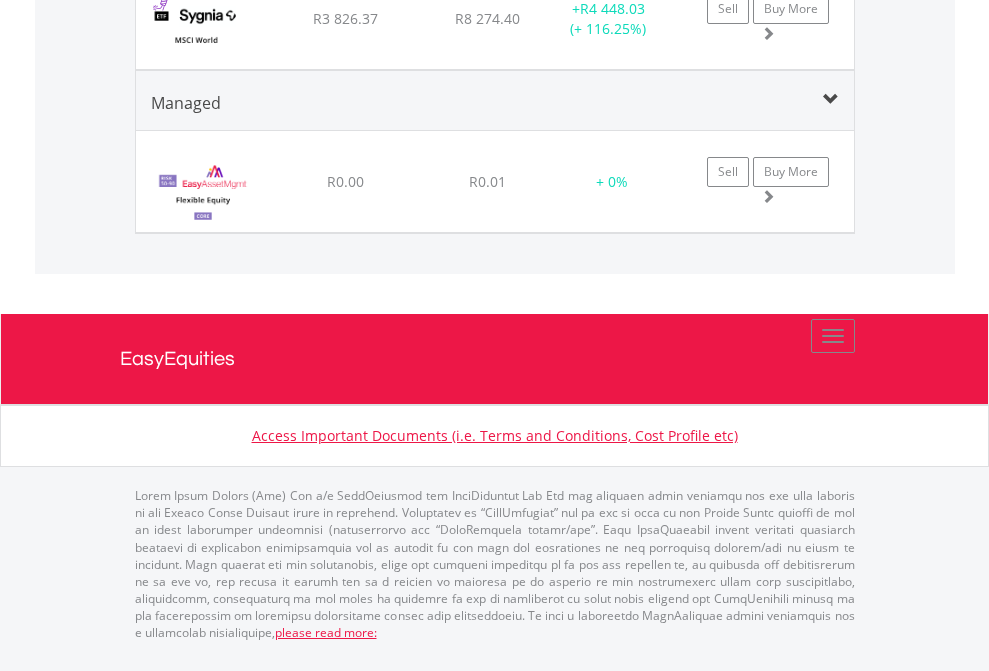 click on "EasyEquities USD" at bounding box center (818, -1543) 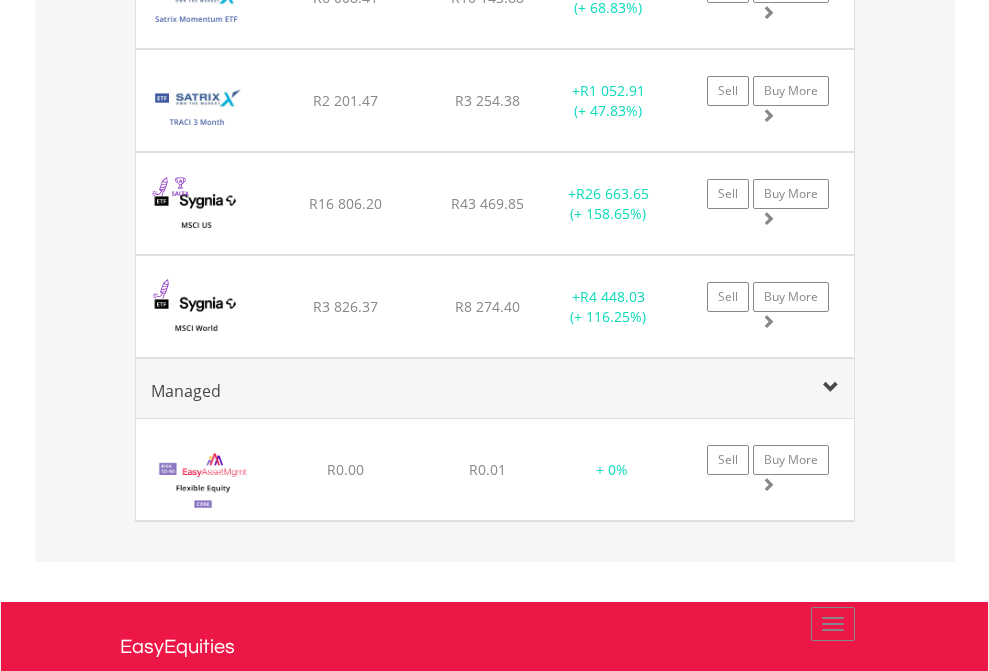 scroll, scrollTop: 144, scrollLeft: 0, axis: vertical 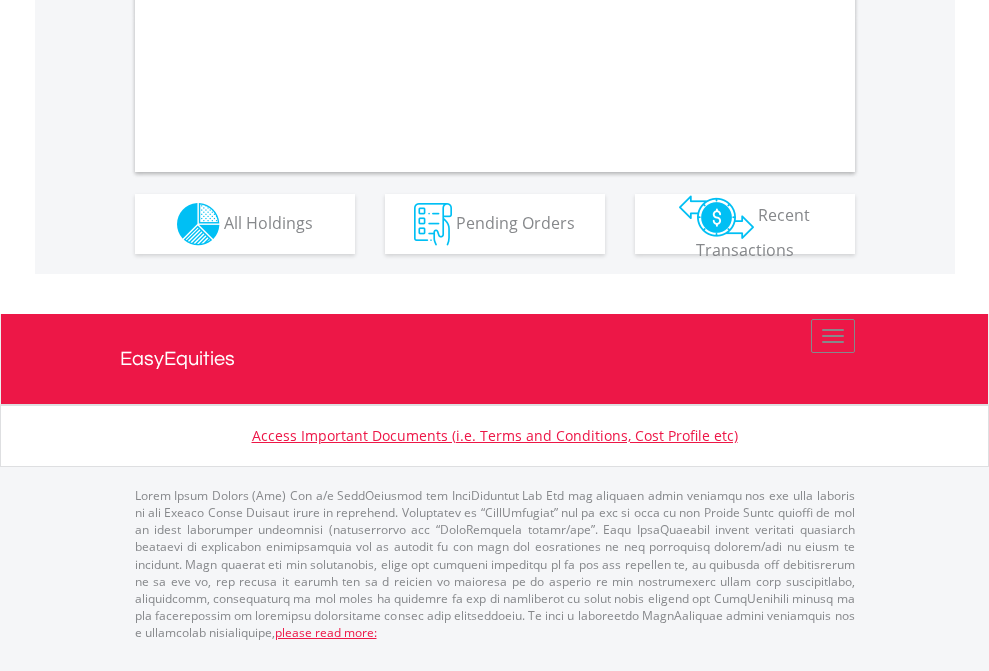 click on "All Holdings" at bounding box center (268, 222) 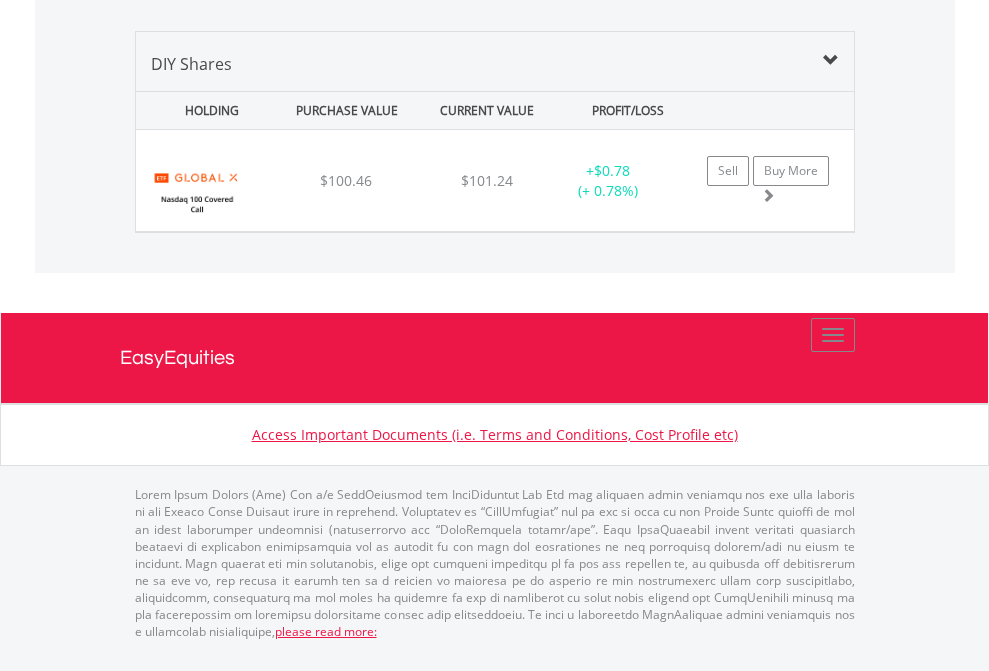 scroll, scrollTop: 2225, scrollLeft: 0, axis: vertical 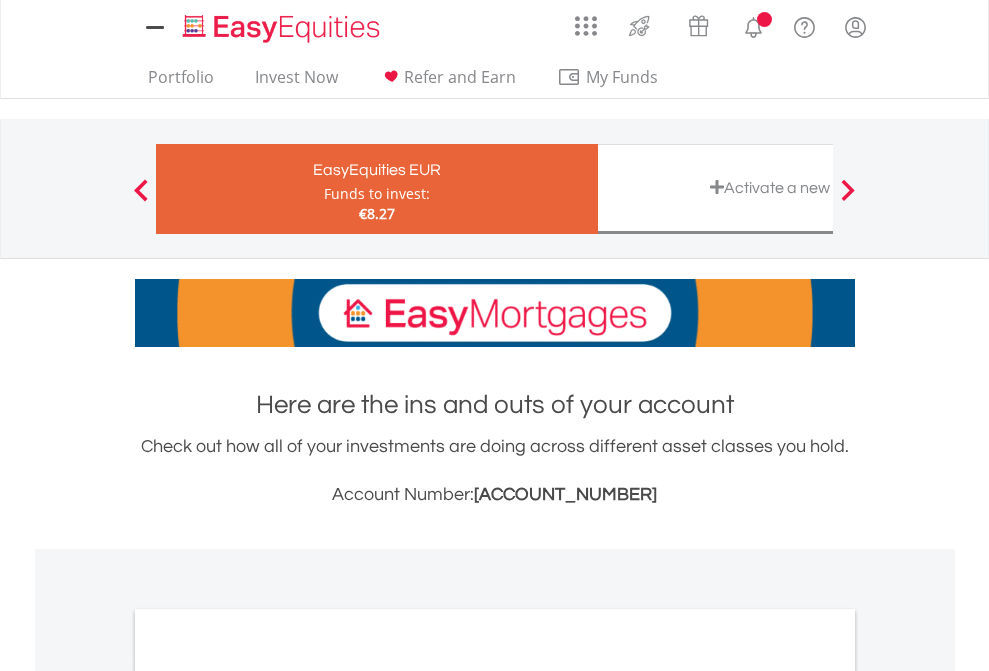 click on "All Holdings" at bounding box center (268, 1096) 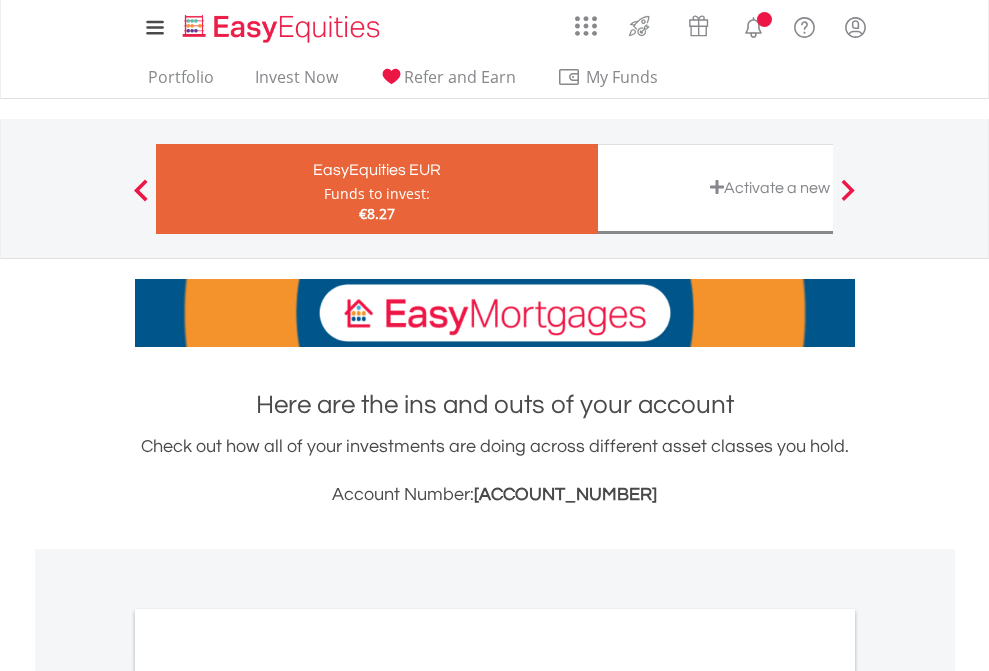 scroll, scrollTop: 1202, scrollLeft: 0, axis: vertical 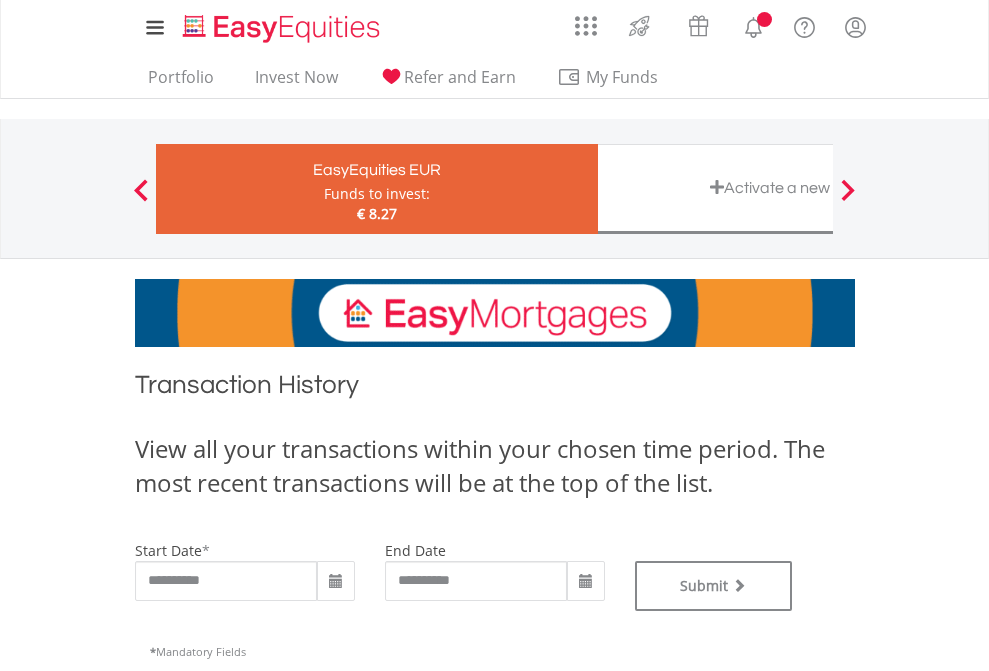 type on "**********" 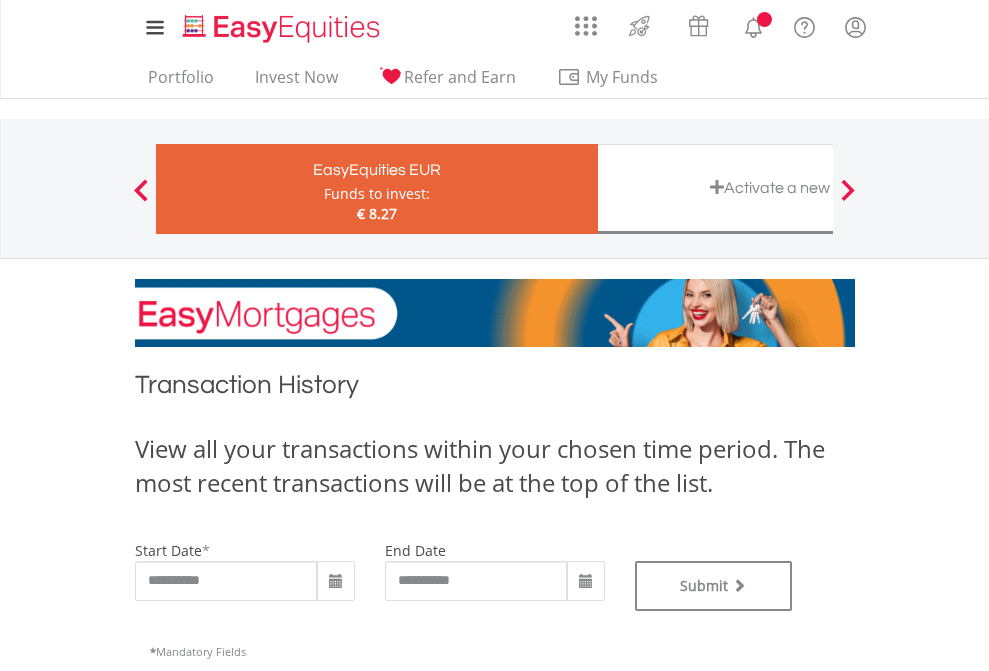 scroll, scrollTop: 811, scrollLeft: 0, axis: vertical 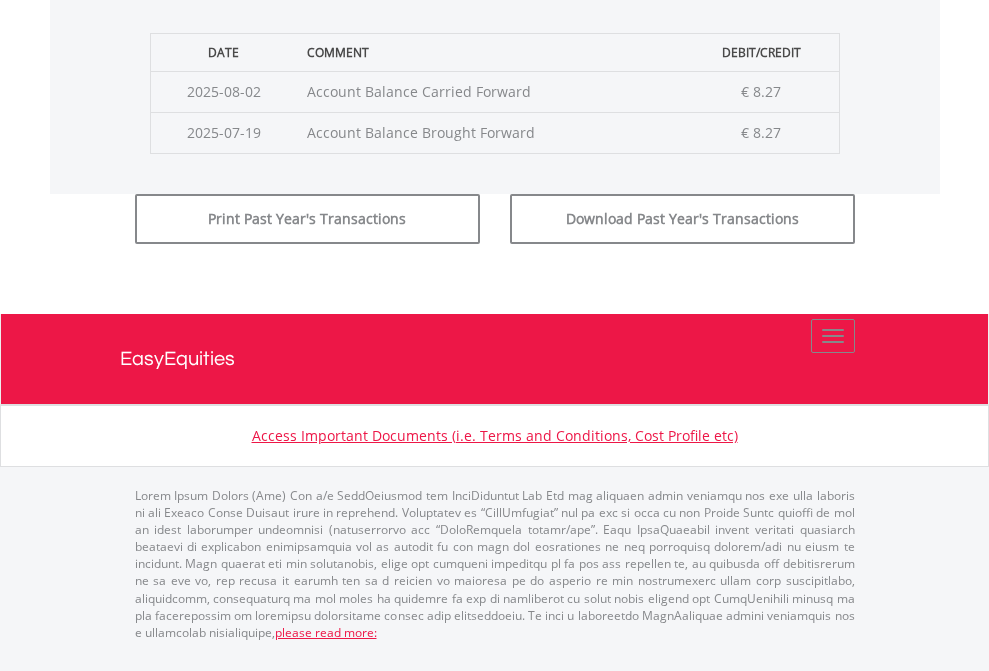 click on "Submit" at bounding box center (714, -183) 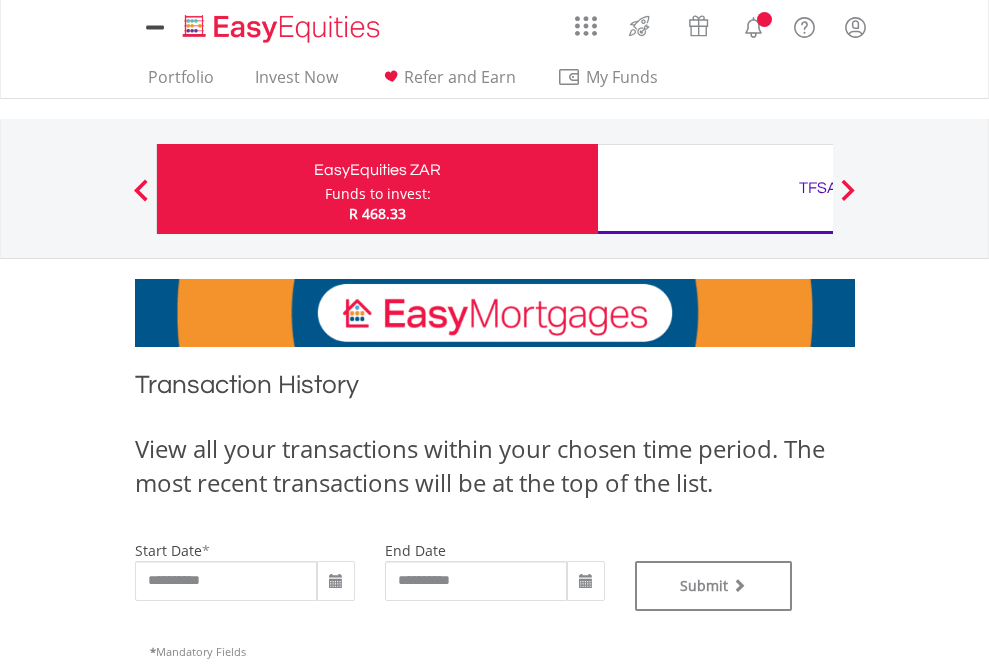 scroll, scrollTop: 0, scrollLeft: 0, axis: both 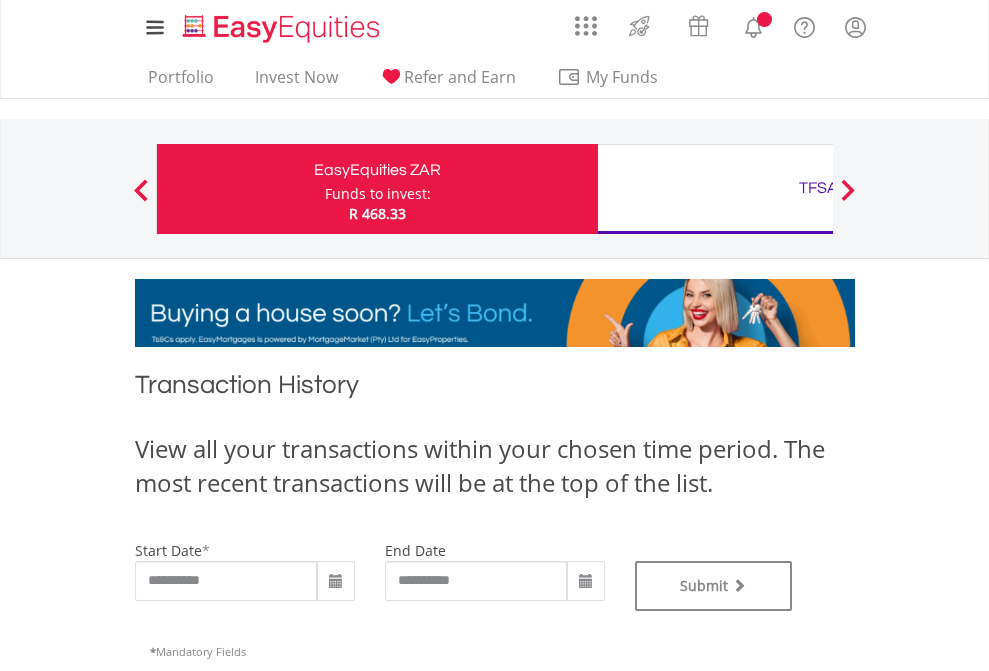click on "TFSA" at bounding box center (818, 188) 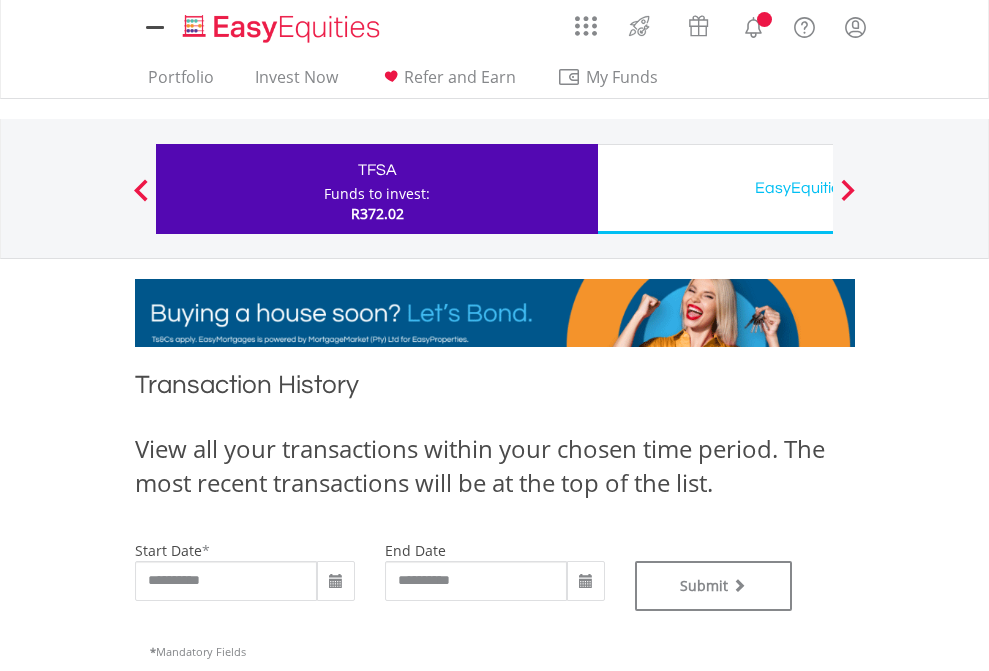 scroll, scrollTop: 0, scrollLeft: 0, axis: both 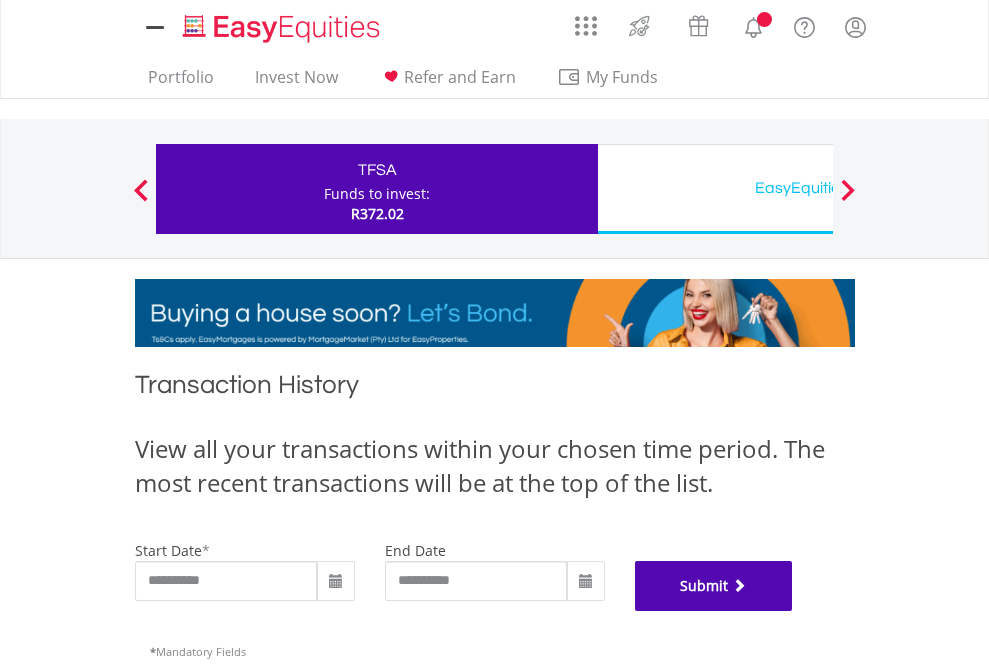 click on "Submit" at bounding box center [714, 586] 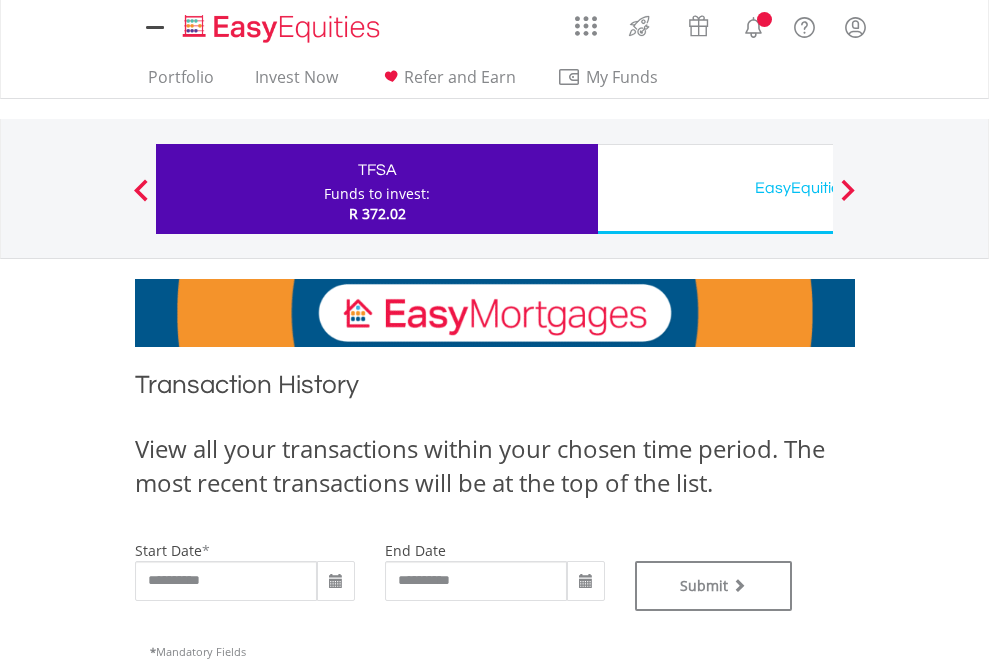 scroll, scrollTop: 0, scrollLeft: 0, axis: both 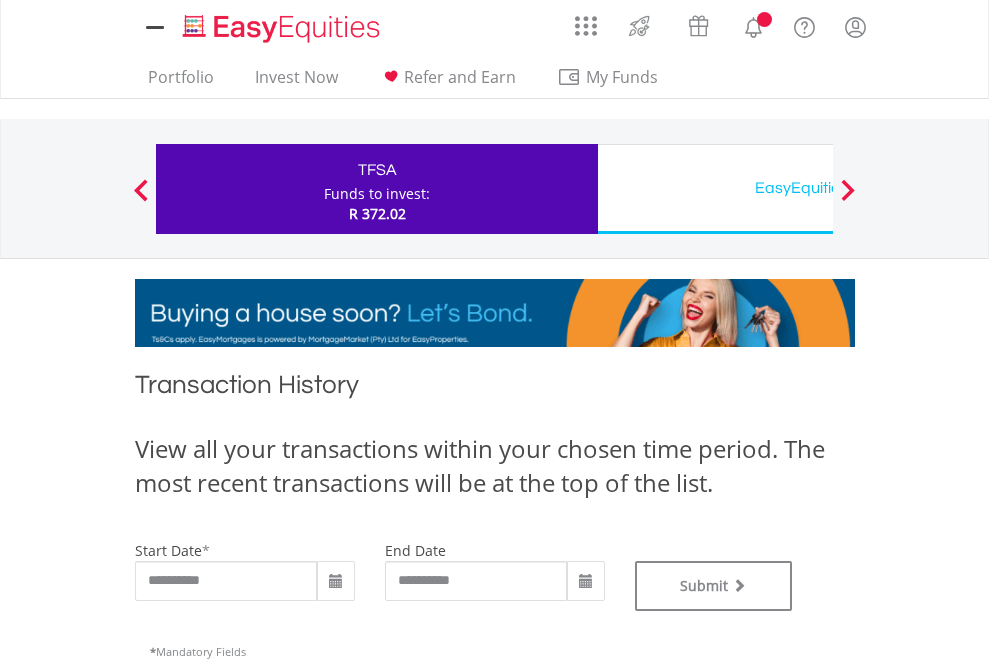 click on "EasyEquities USD" at bounding box center (818, 188) 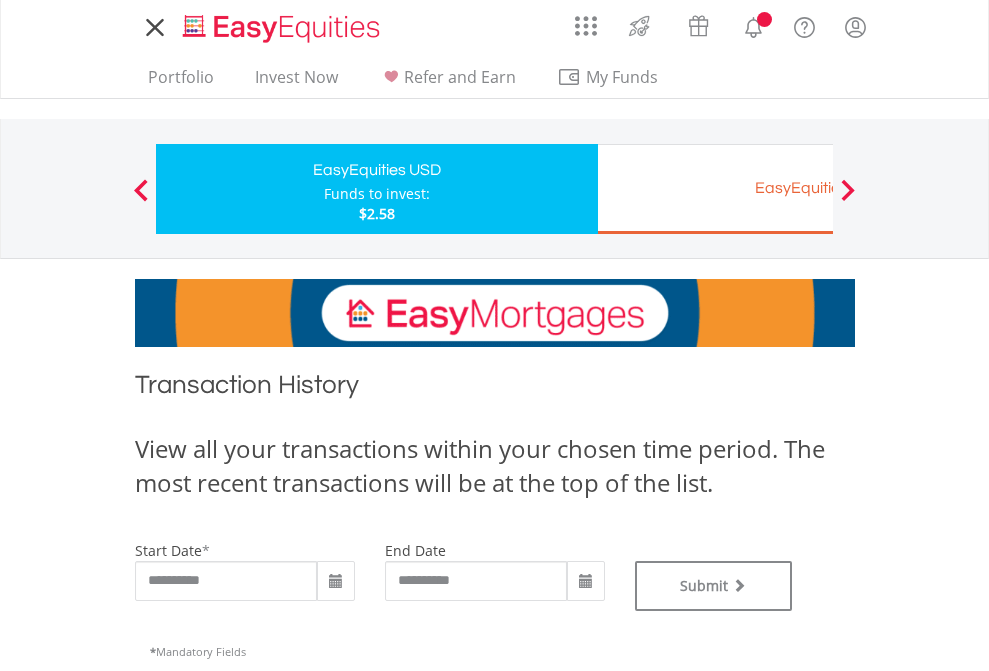 scroll, scrollTop: 0, scrollLeft: 0, axis: both 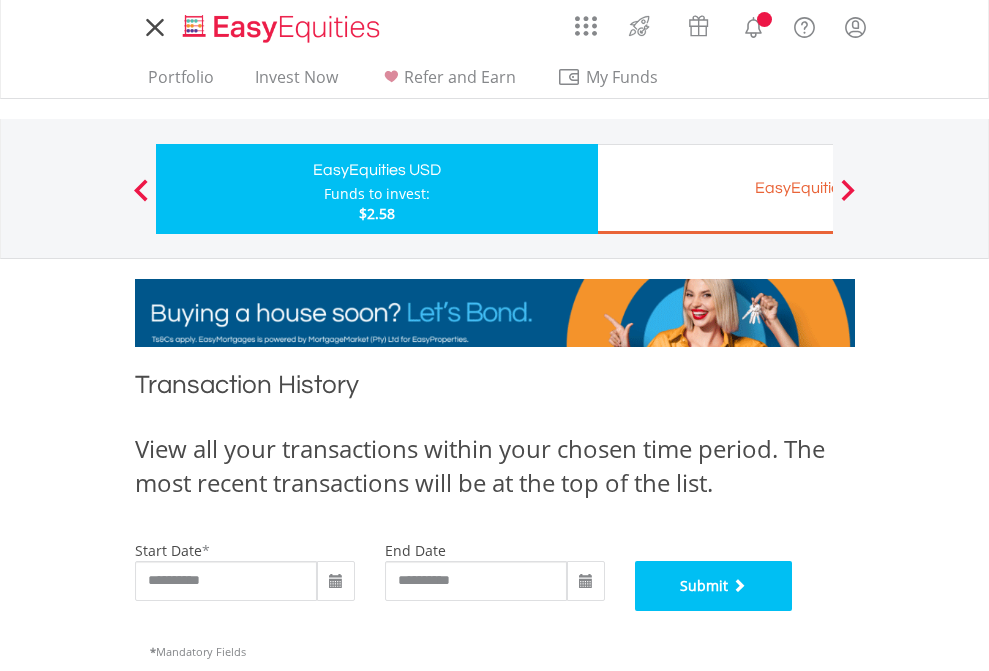 click on "Submit" at bounding box center (714, 586) 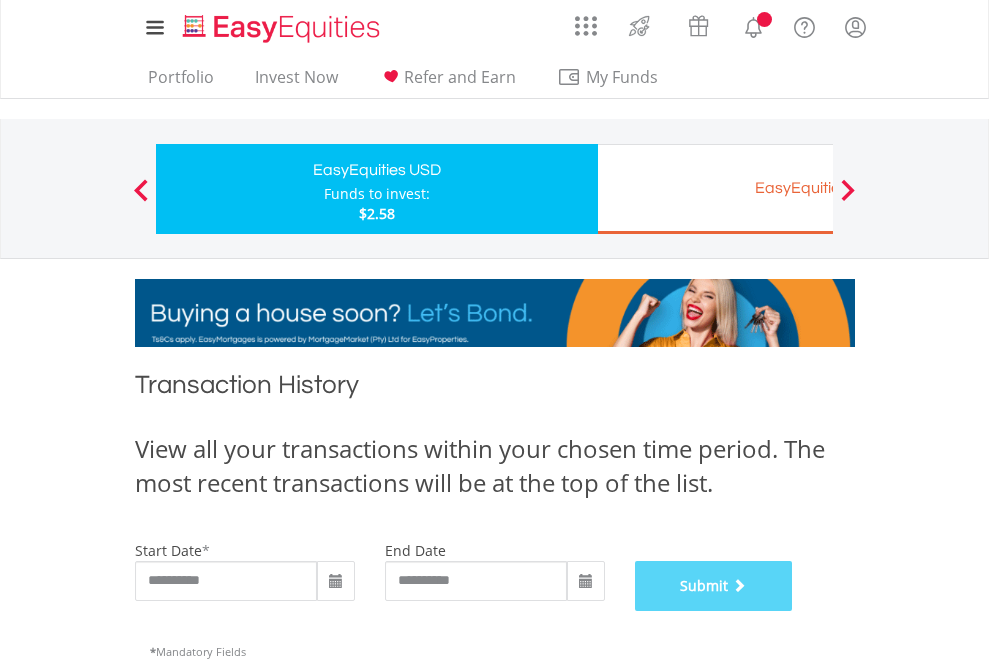 scroll, scrollTop: 811, scrollLeft: 0, axis: vertical 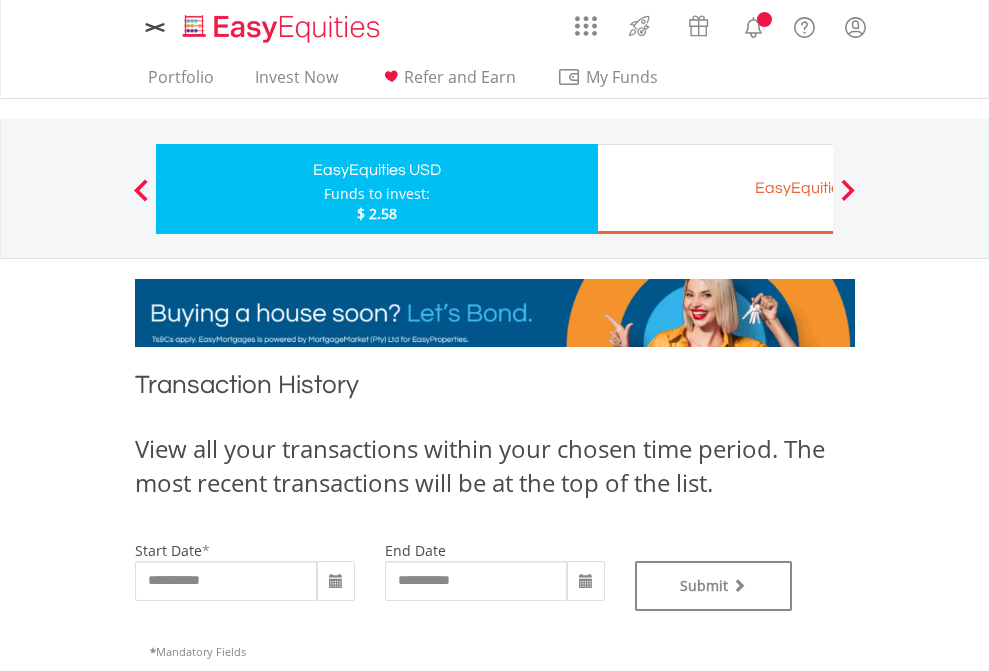 click on "EasyEquities EUR" at bounding box center [818, 188] 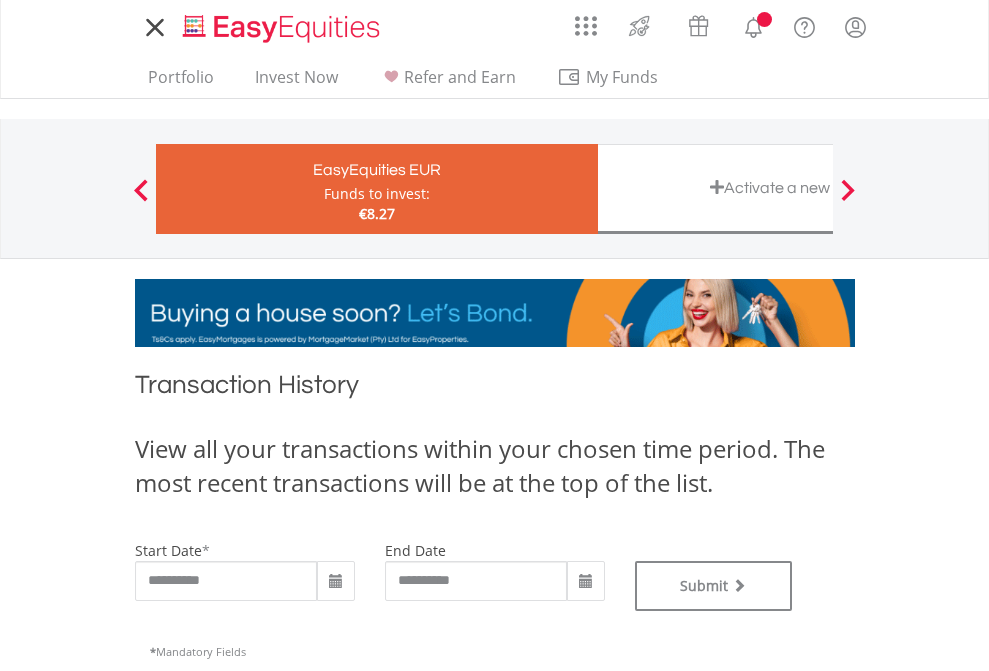 scroll, scrollTop: 0, scrollLeft: 0, axis: both 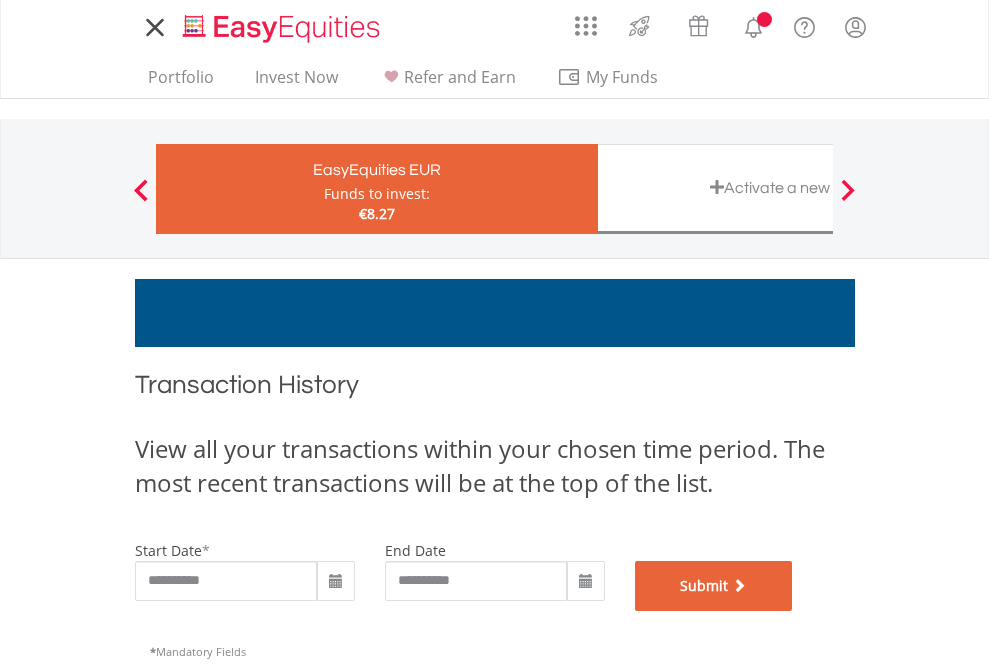 click on "Submit" at bounding box center (714, 586) 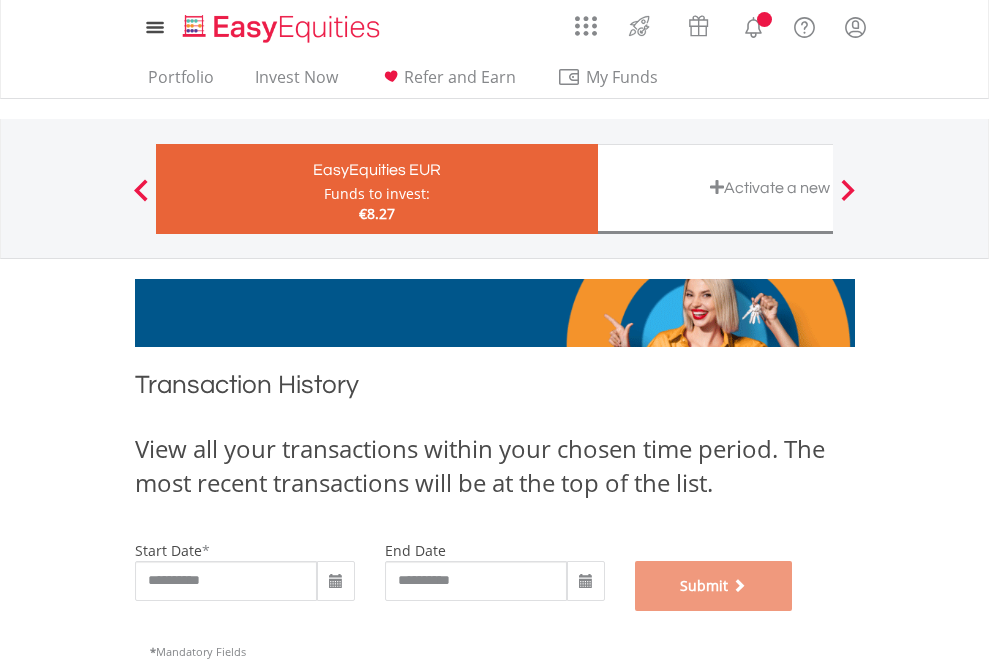 scroll, scrollTop: 811, scrollLeft: 0, axis: vertical 